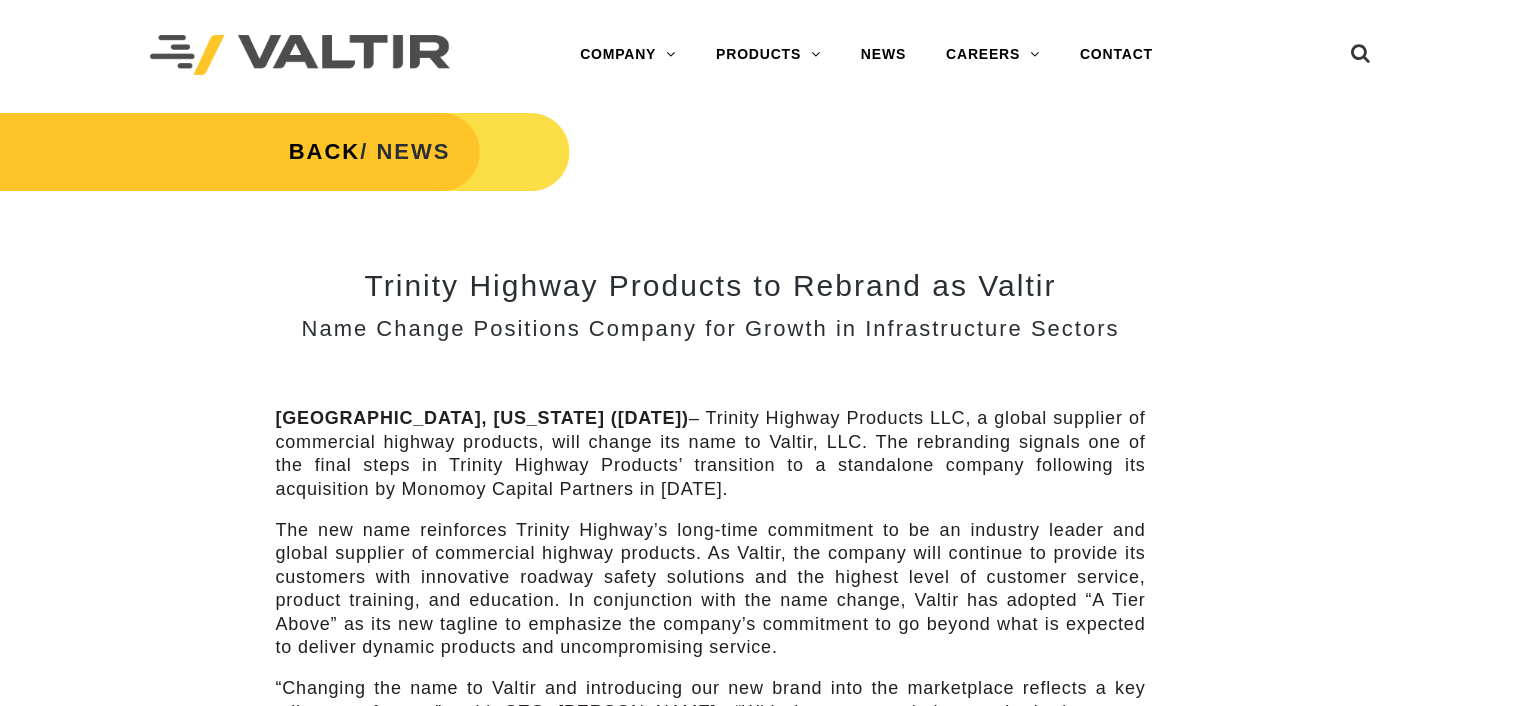 scroll, scrollTop: 0, scrollLeft: 0, axis: both 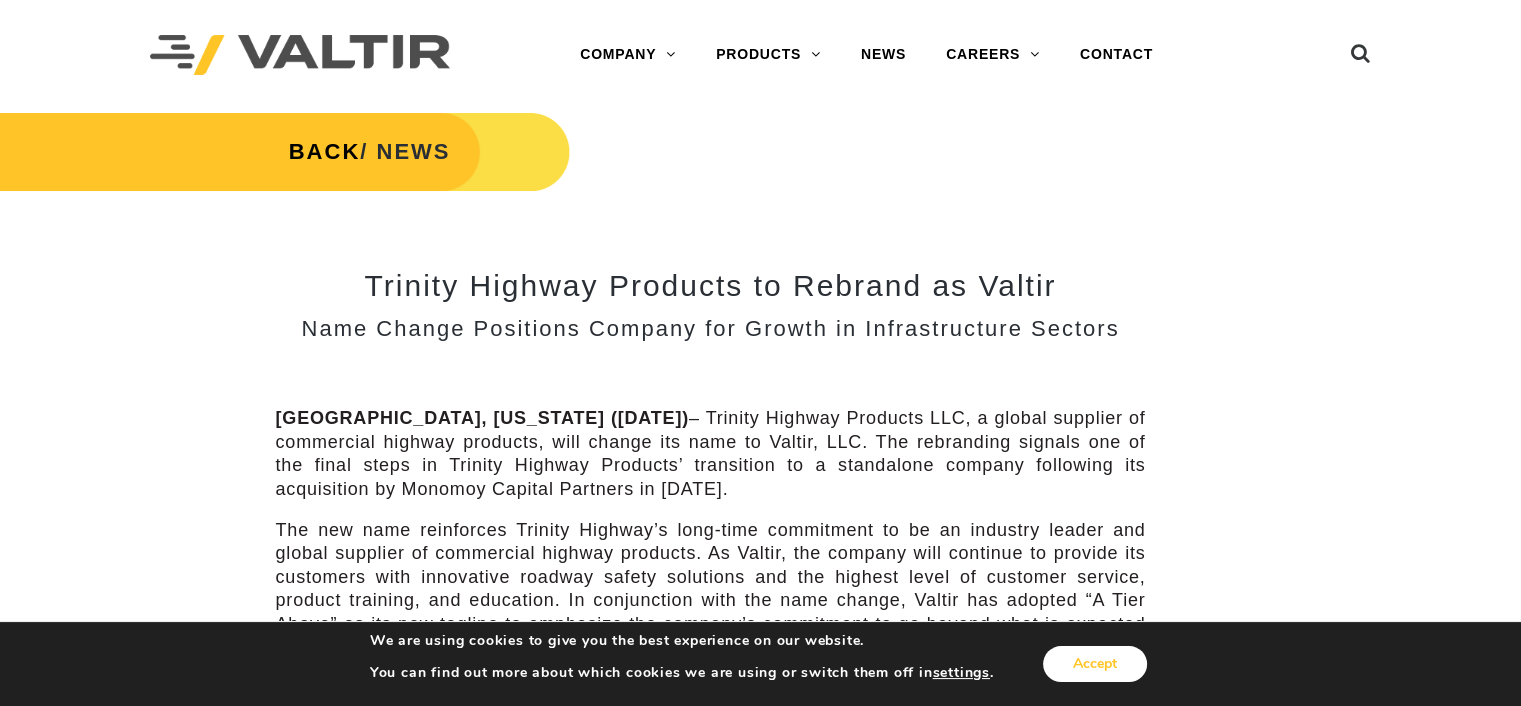 click on "Accept" at bounding box center (1095, 664) 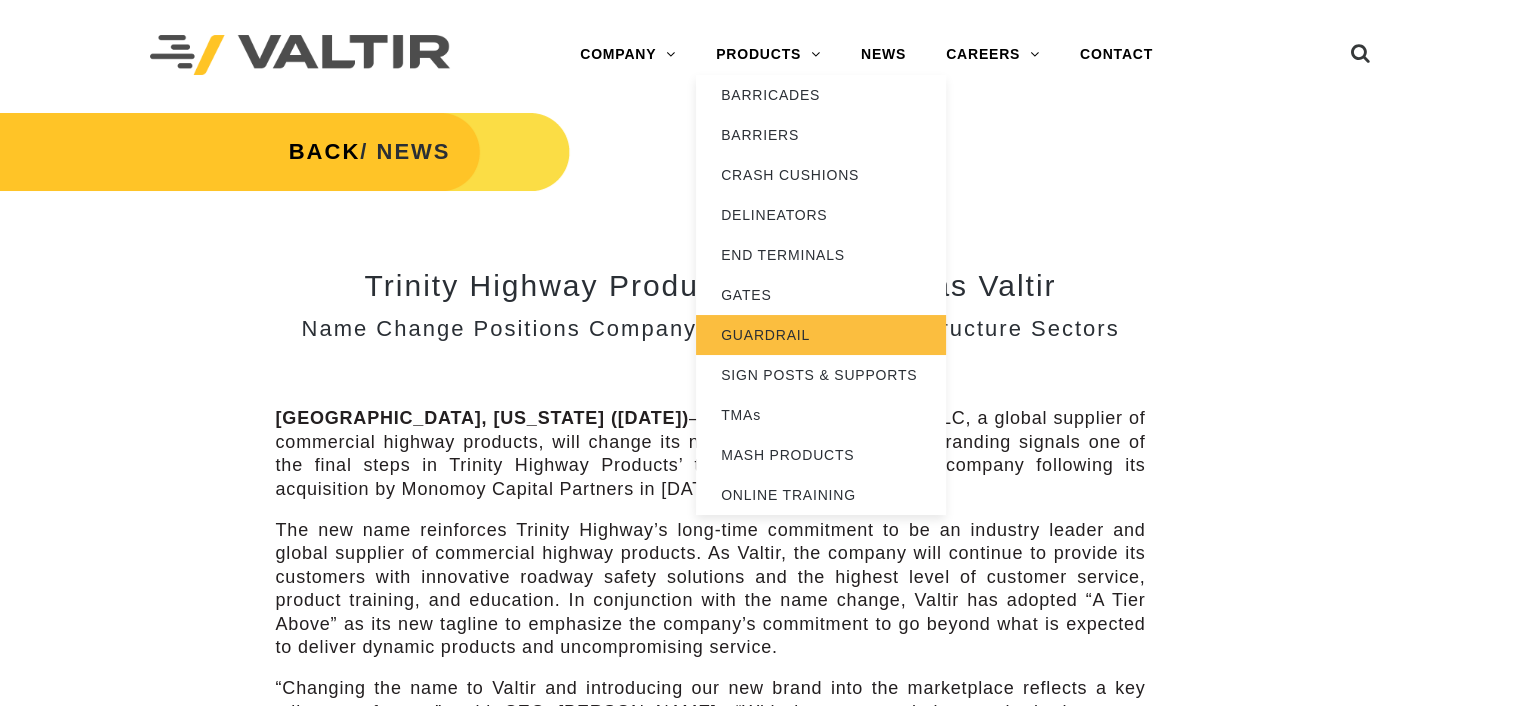 click on "GUARDRAIL" at bounding box center [821, 335] 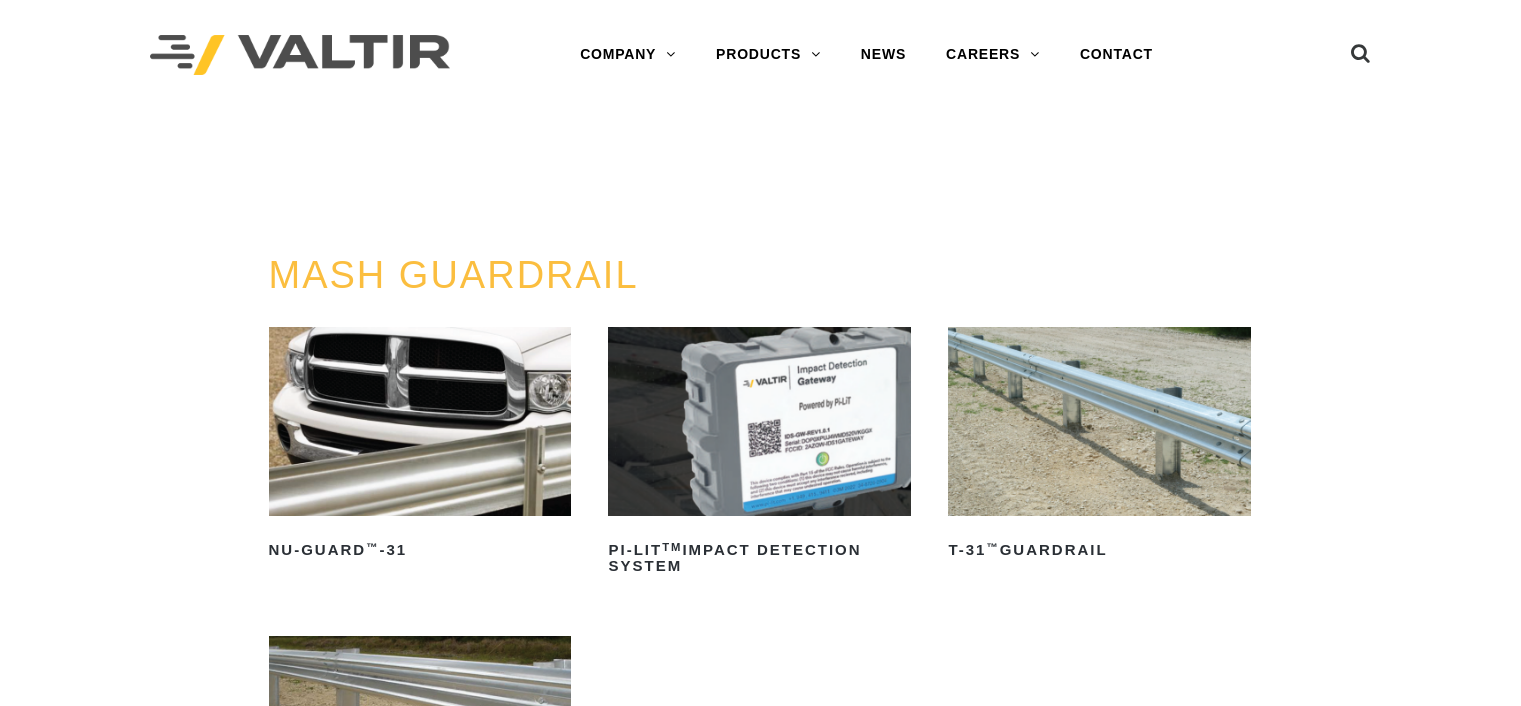 scroll, scrollTop: 0, scrollLeft: 0, axis: both 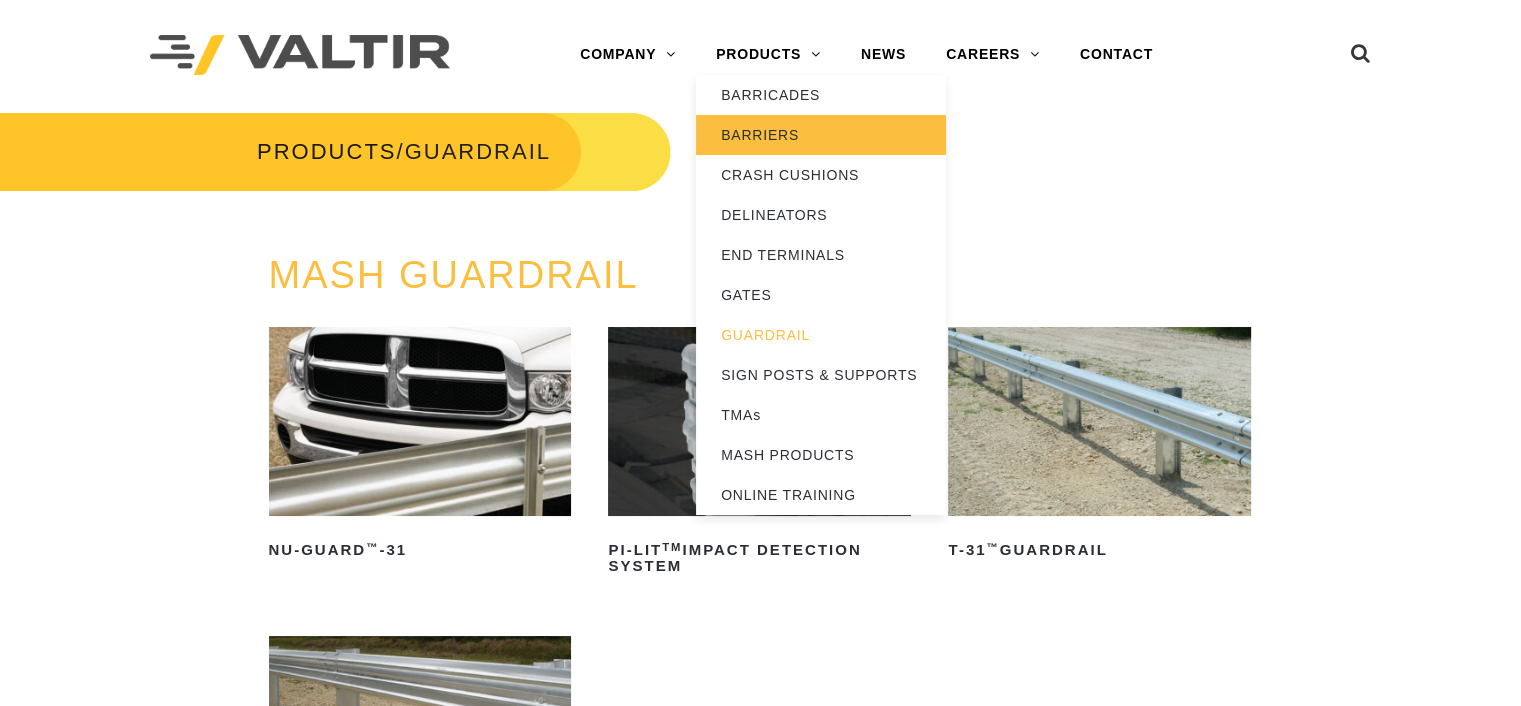 click on "BARRIERS" at bounding box center (821, 135) 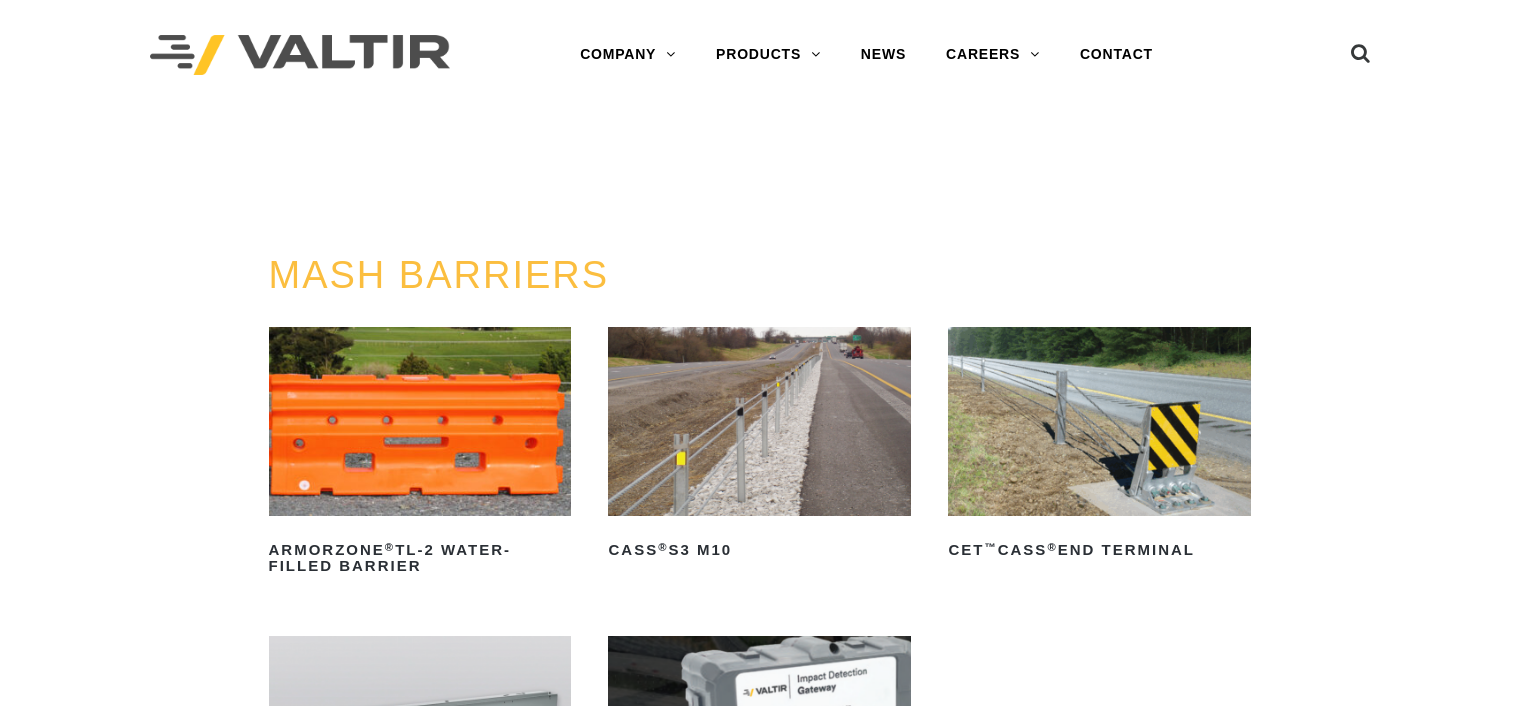 scroll, scrollTop: 0, scrollLeft: 0, axis: both 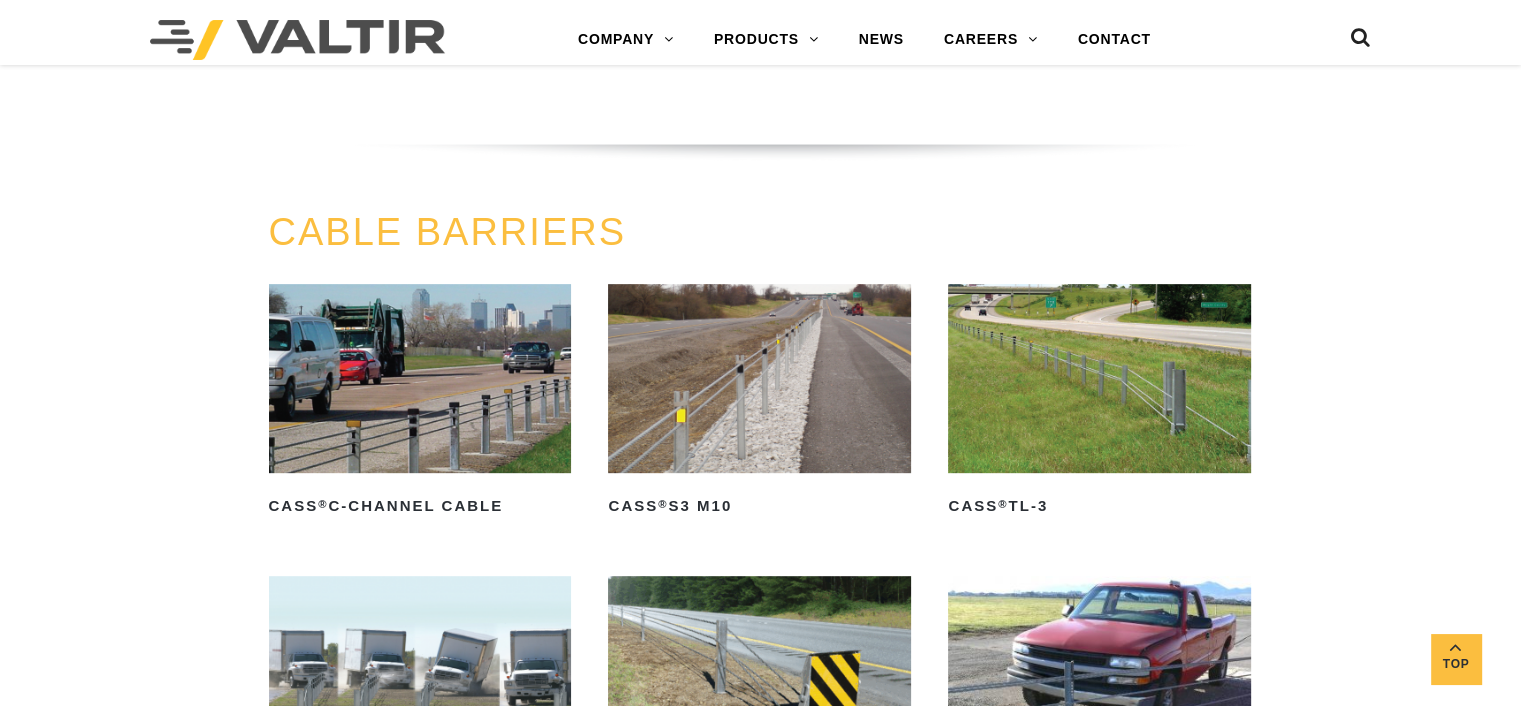 drag, startPoint x: 1532, startPoint y: 55, endPoint x: 1525, endPoint y: 173, distance: 118.20744 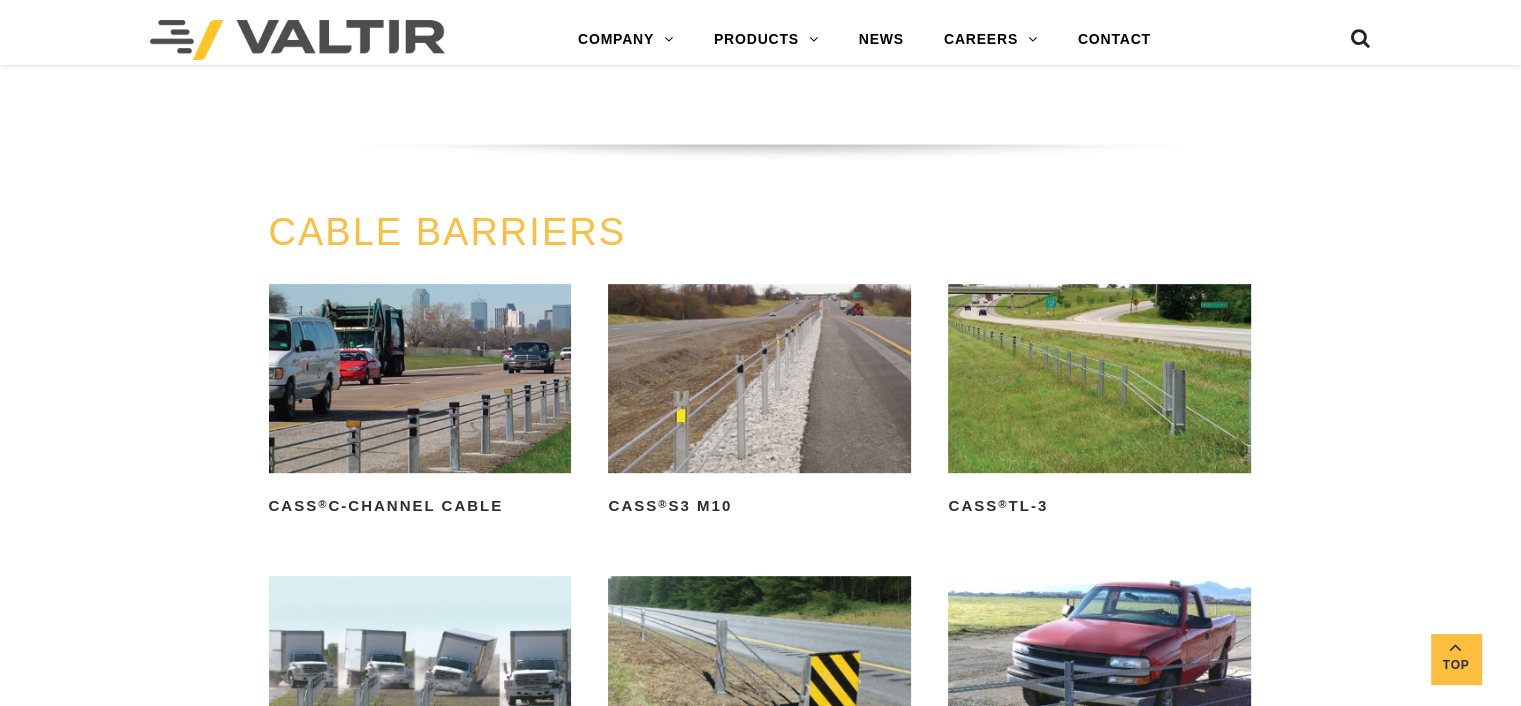click at bounding box center [1099, 378] 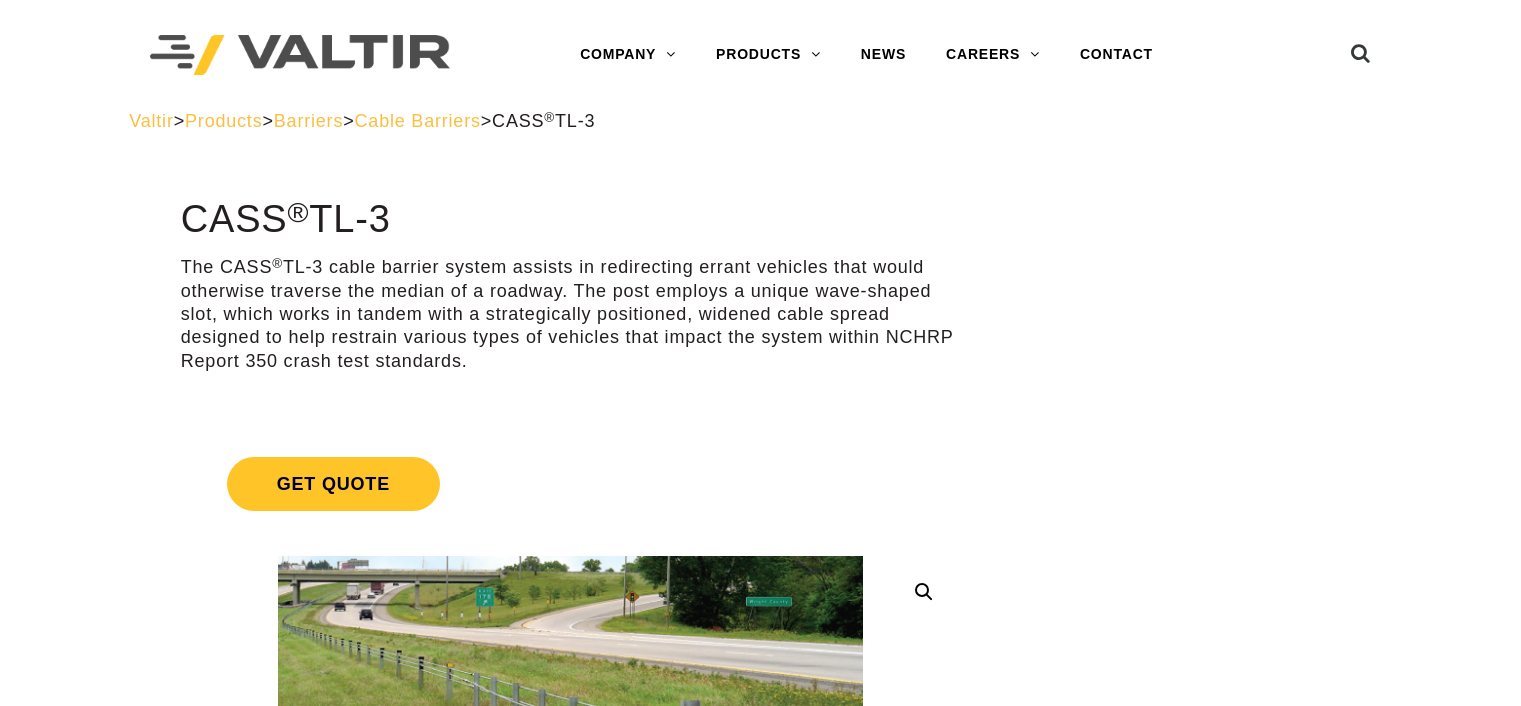 scroll, scrollTop: 0, scrollLeft: 0, axis: both 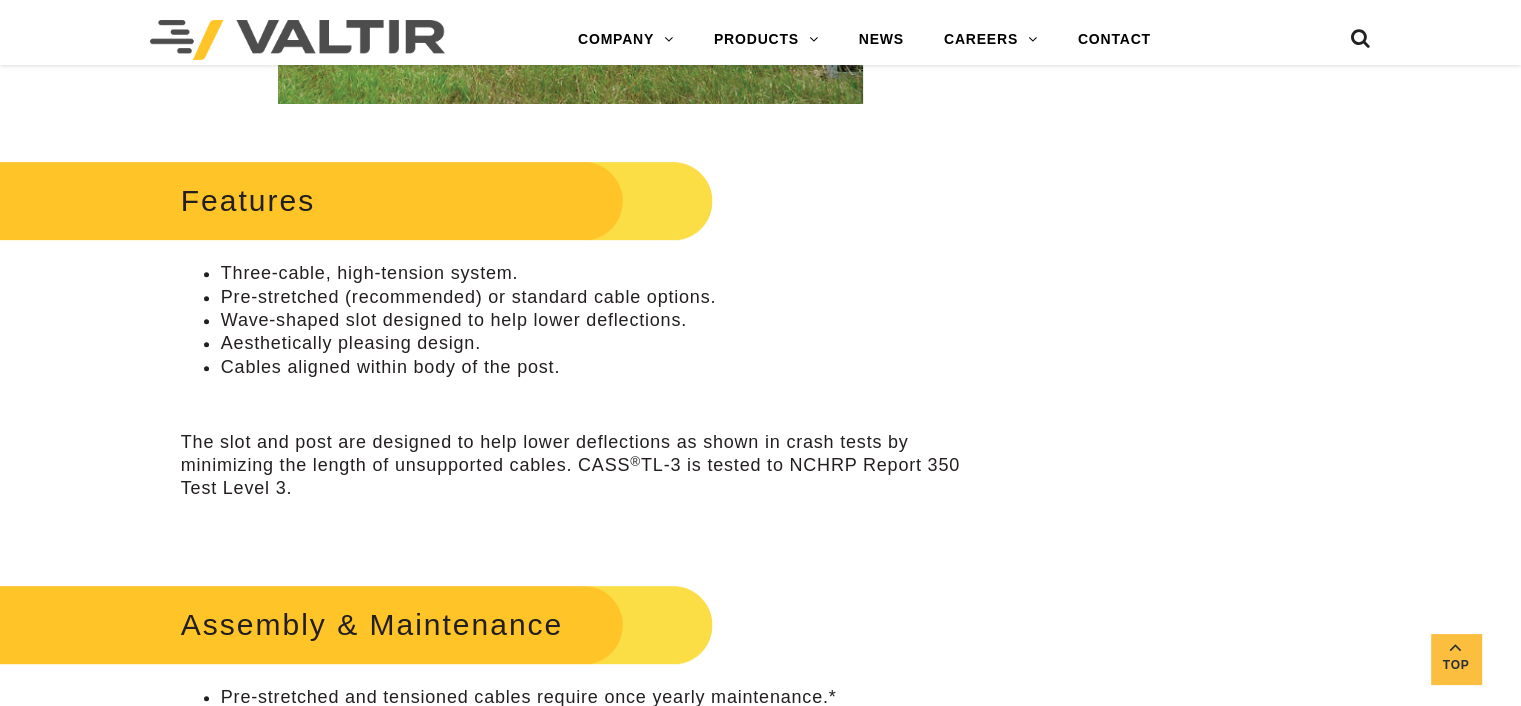 click on "Cables aligned within body of the post." at bounding box center (590, 367) 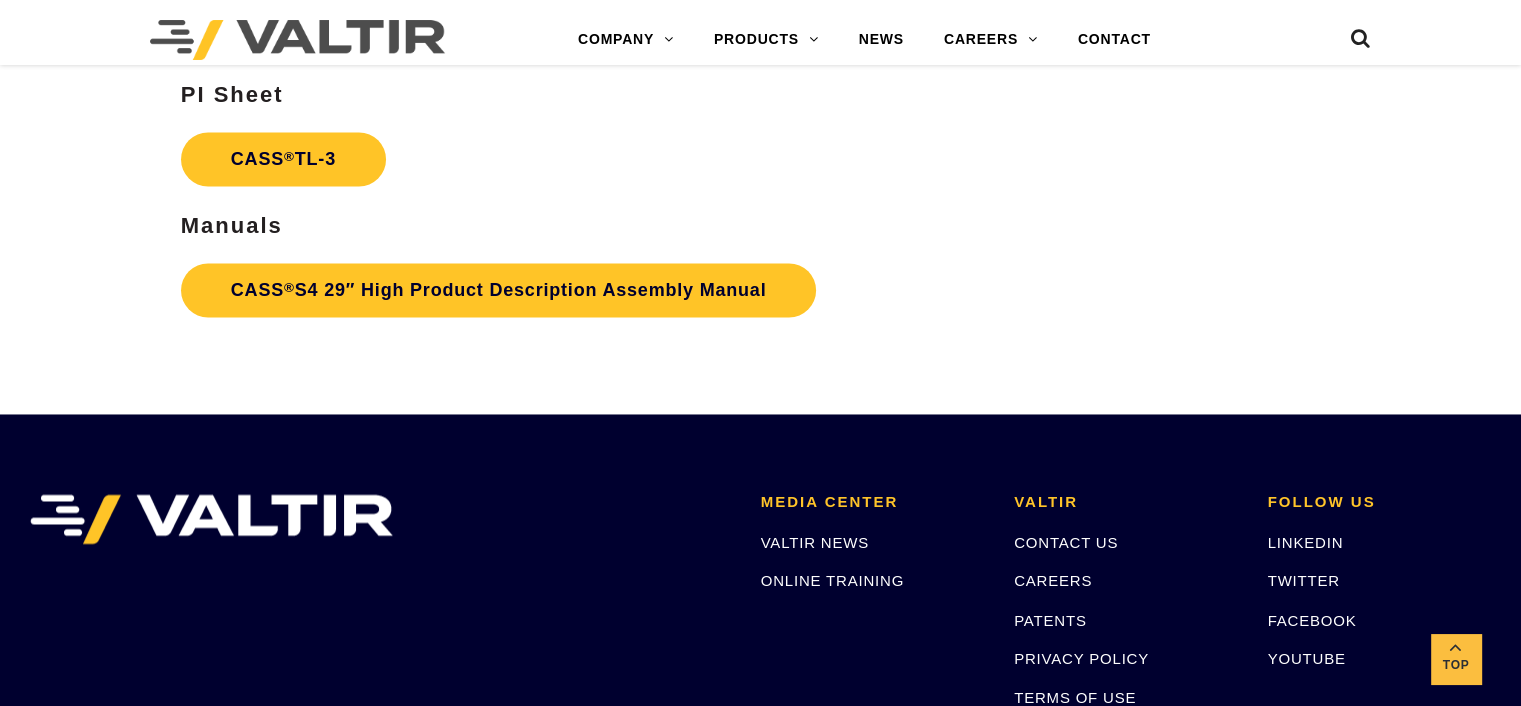 scroll, scrollTop: 3200, scrollLeft: 0, axis: vertical 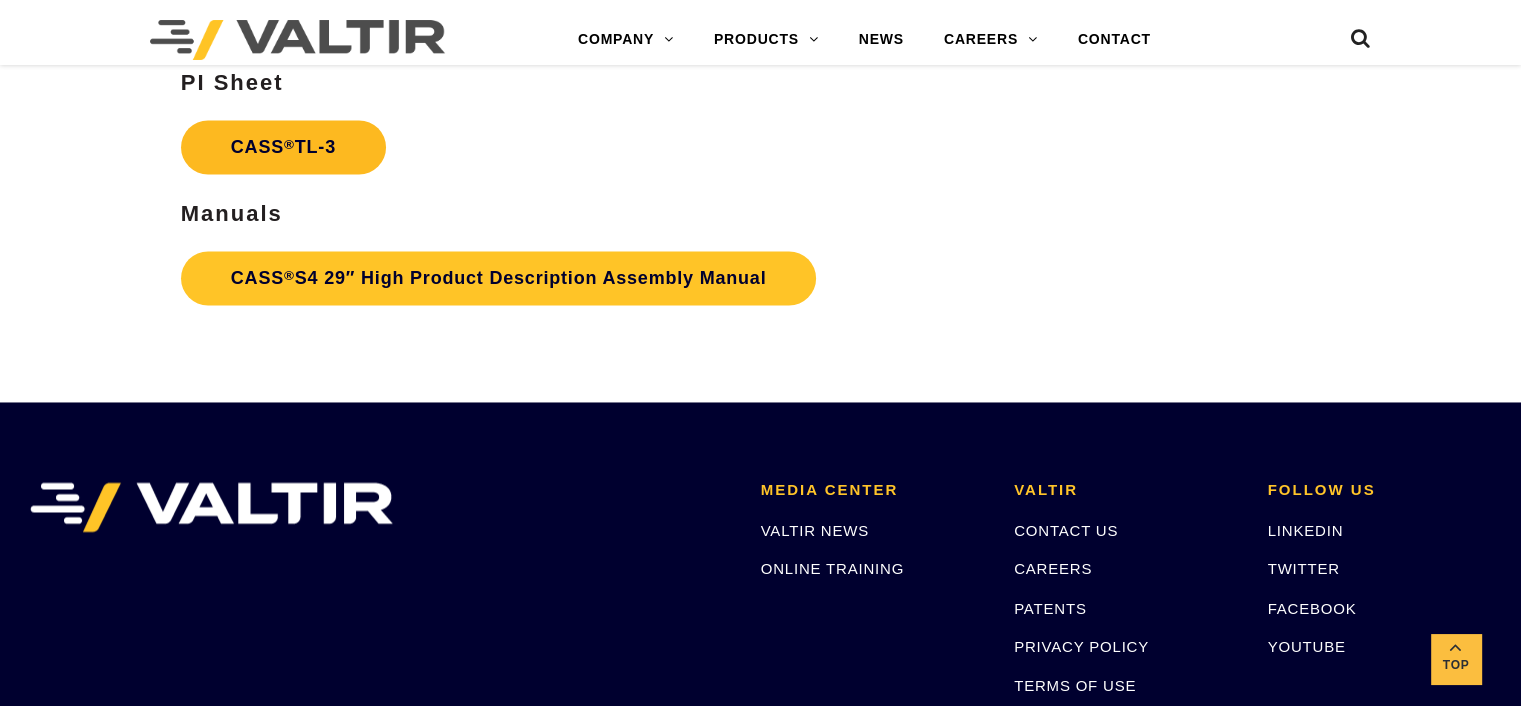 click on "CASS ®  TL-3" at bounding box center [283, 147] 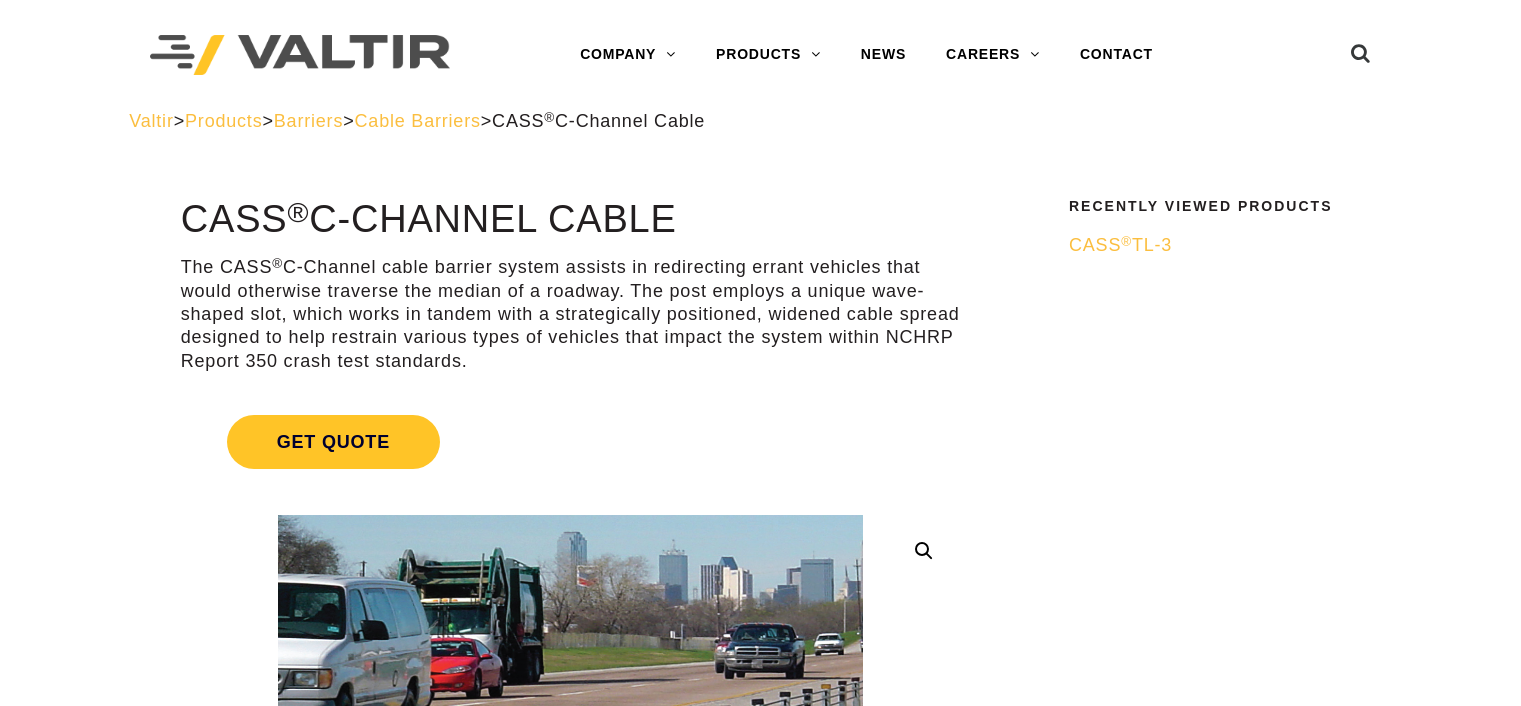 scroll, scrollTop: 0, scrollLeft: 0, axis: both 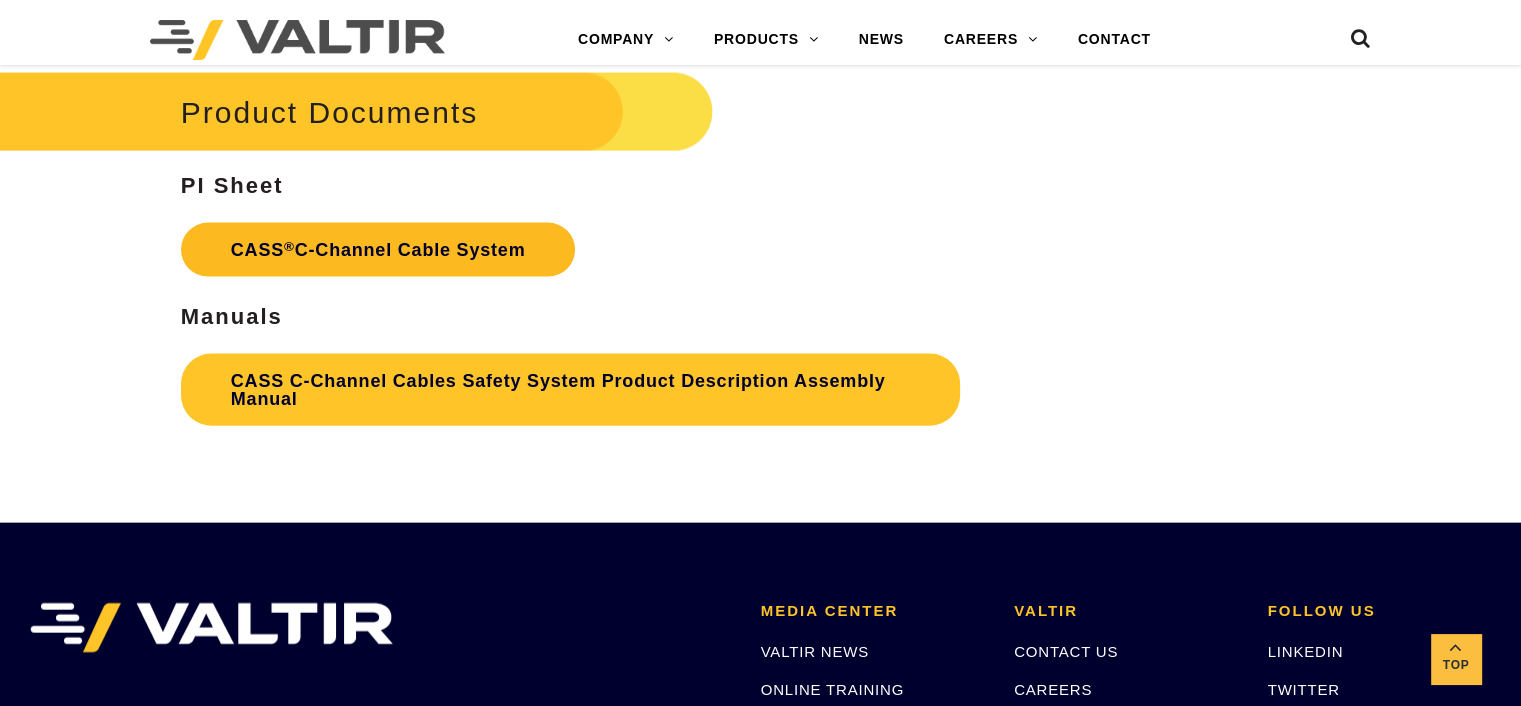 click on "CASS ®  C-Channel Cable System" at bounding box center [378, 250] 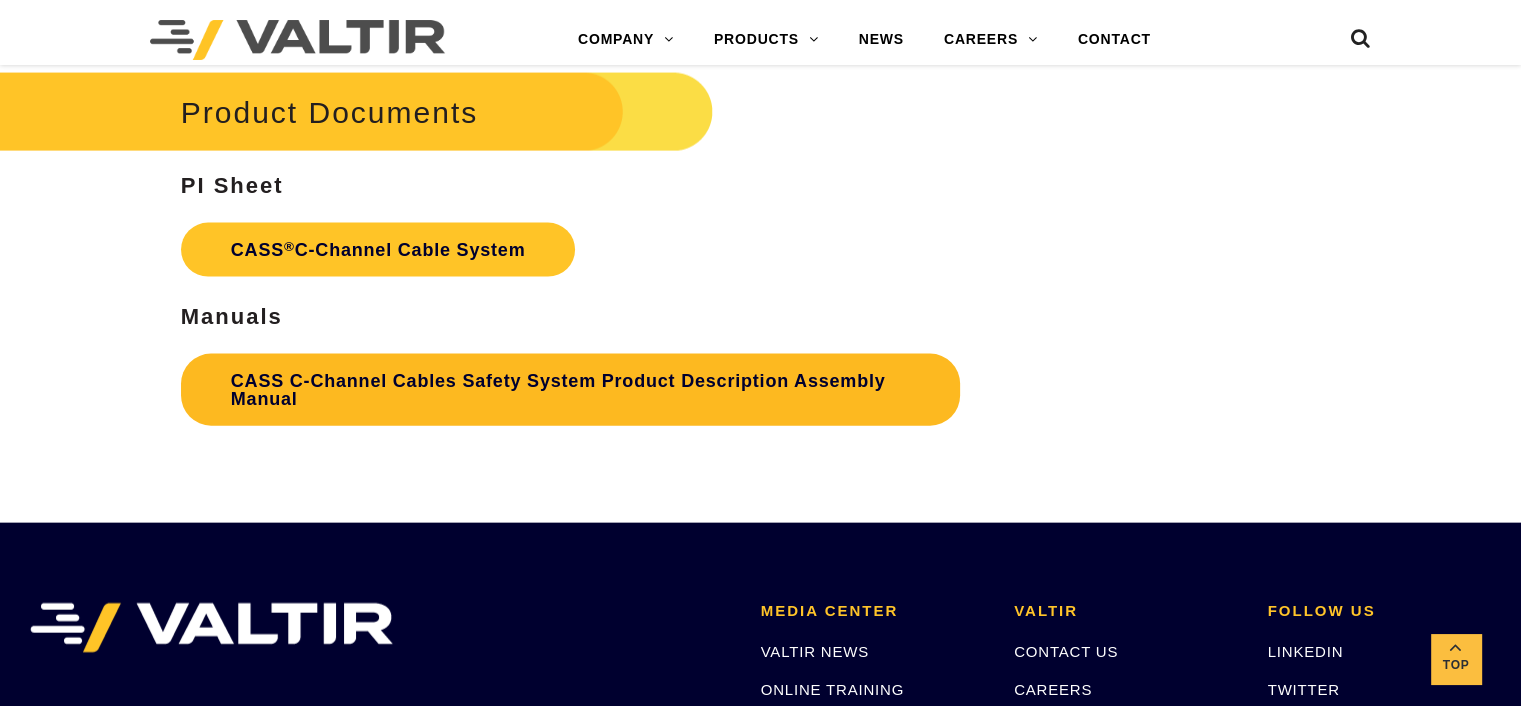 click on "CASS C-Channel Cables Safety System Product Description Assembly Manual" at bounding box center (570, 390) 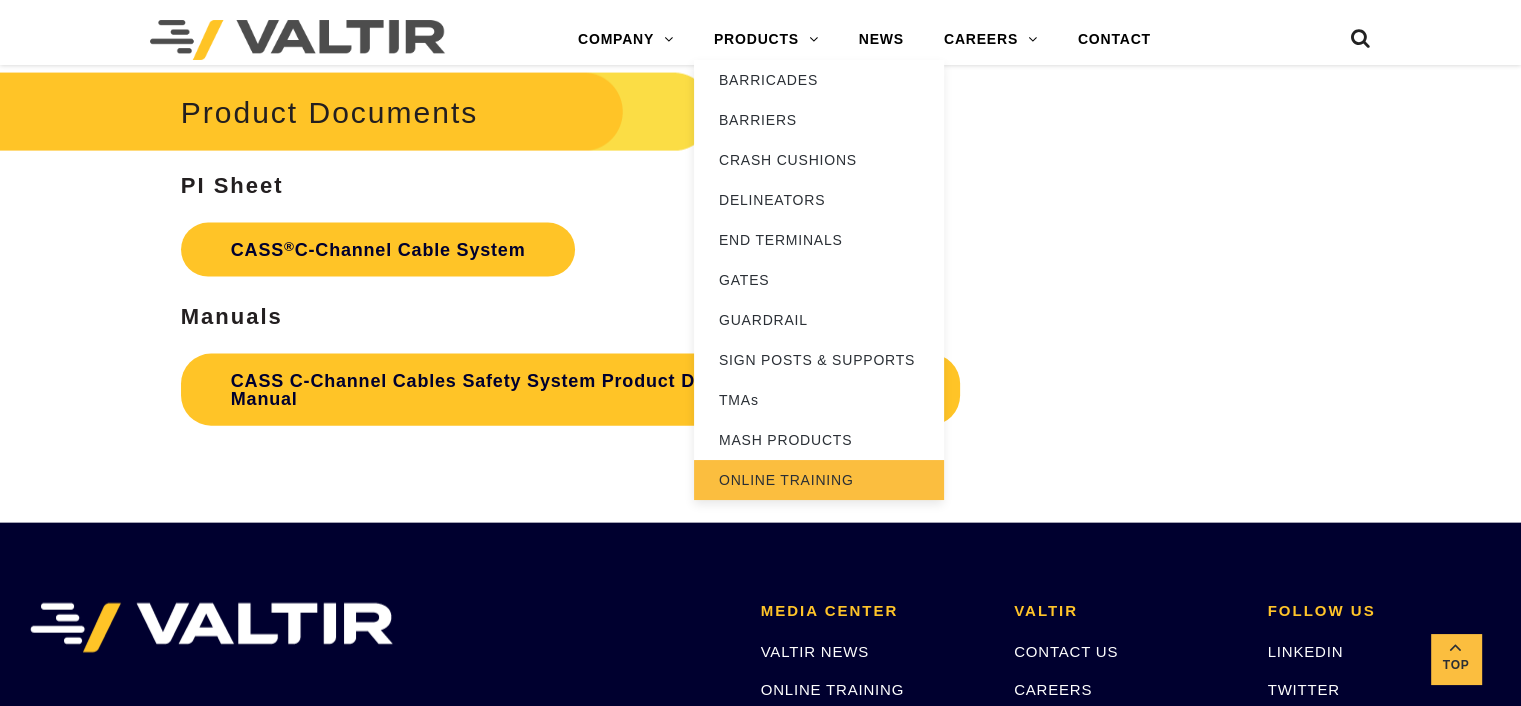 click on "ONLINE TRAINING" at bounding box center (819, 480) 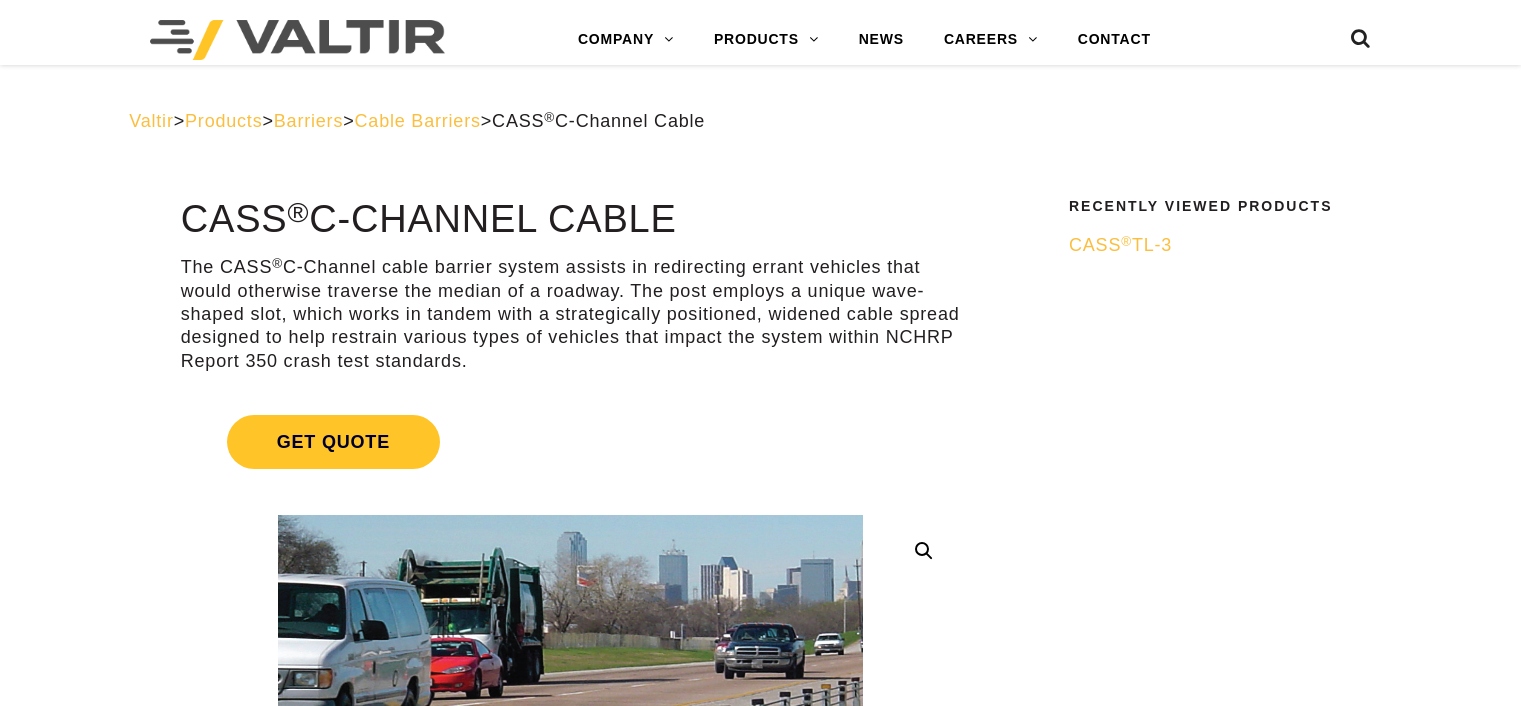 scroll, scrollTop: 4331, scrollLeft: 0, axis: vertical 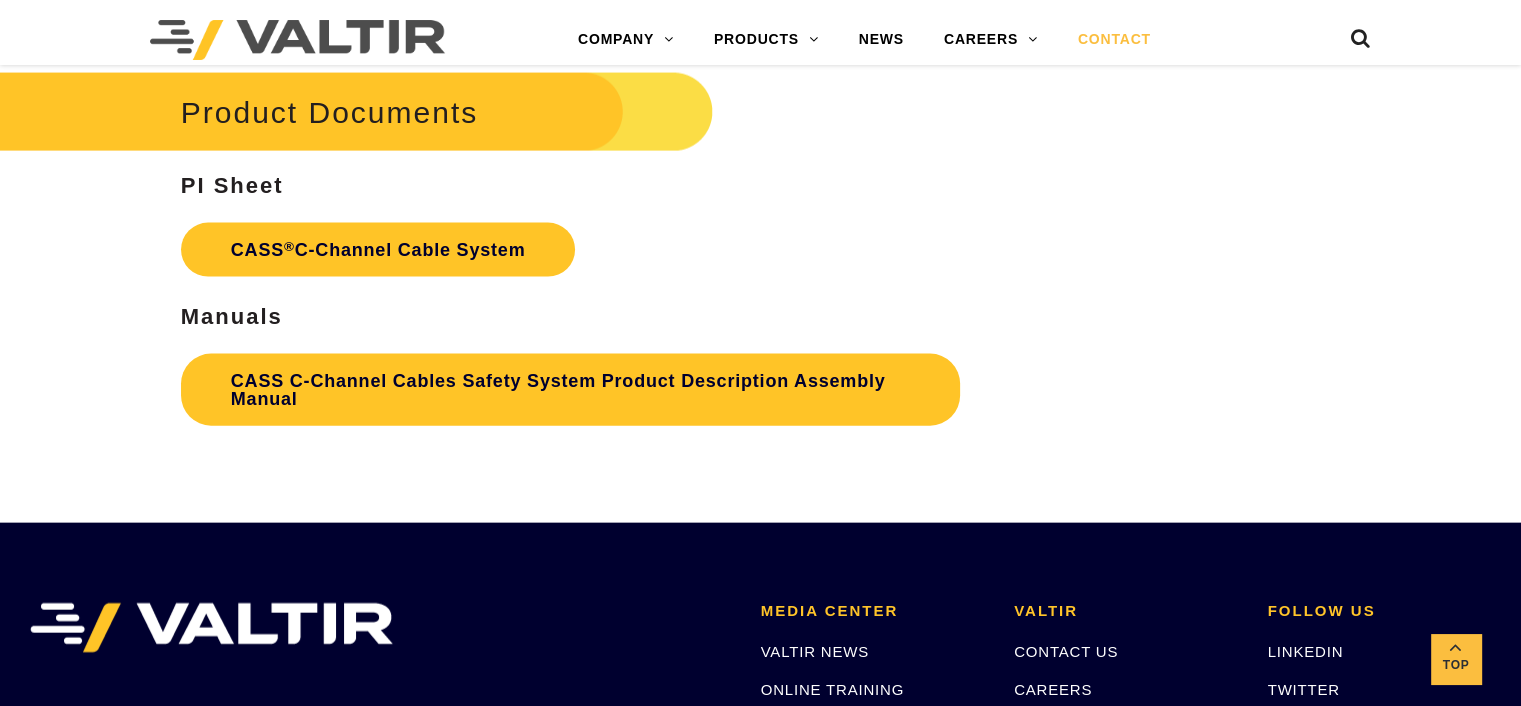 click on "CONTACT" at bounding box center [1114, 40] 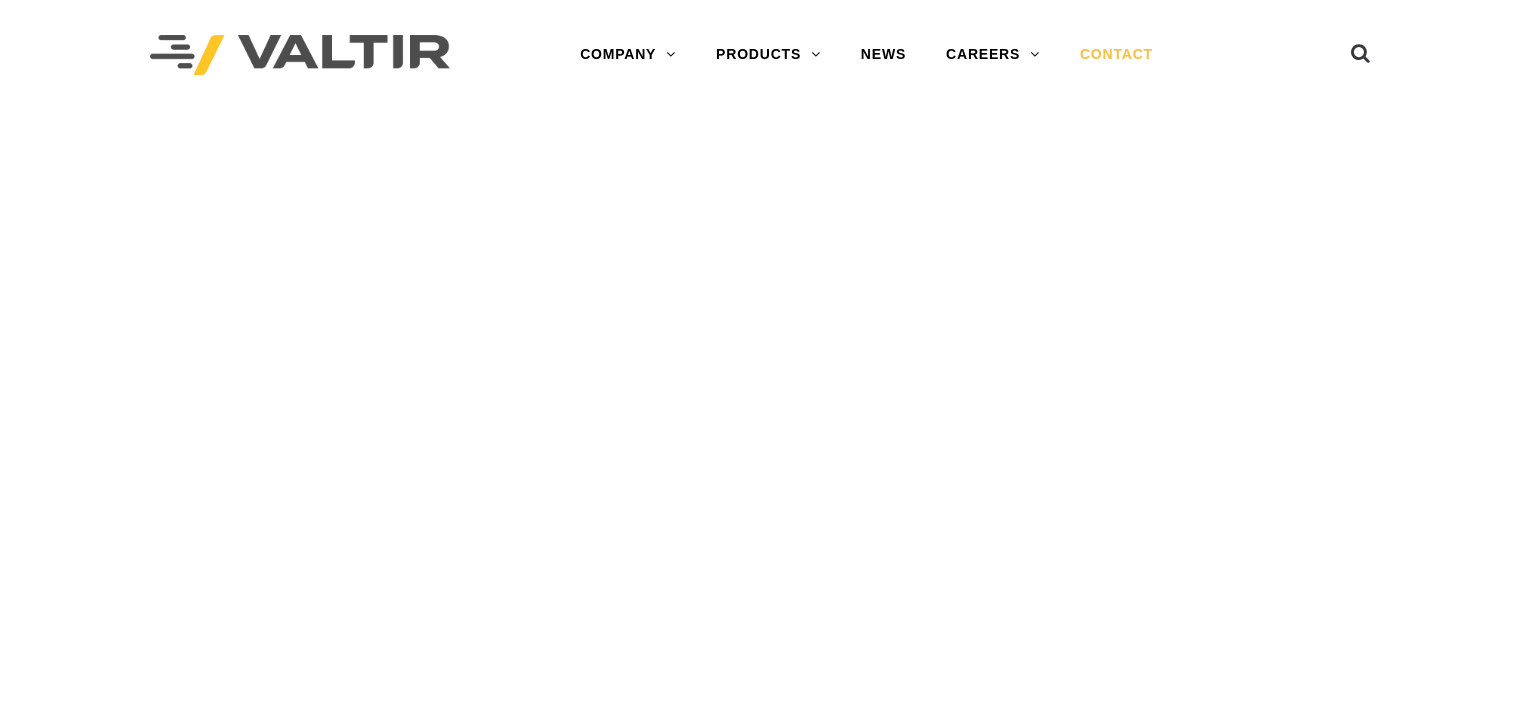 scroll, scrollTop: 0, scrollLeft: 0, axis: both 